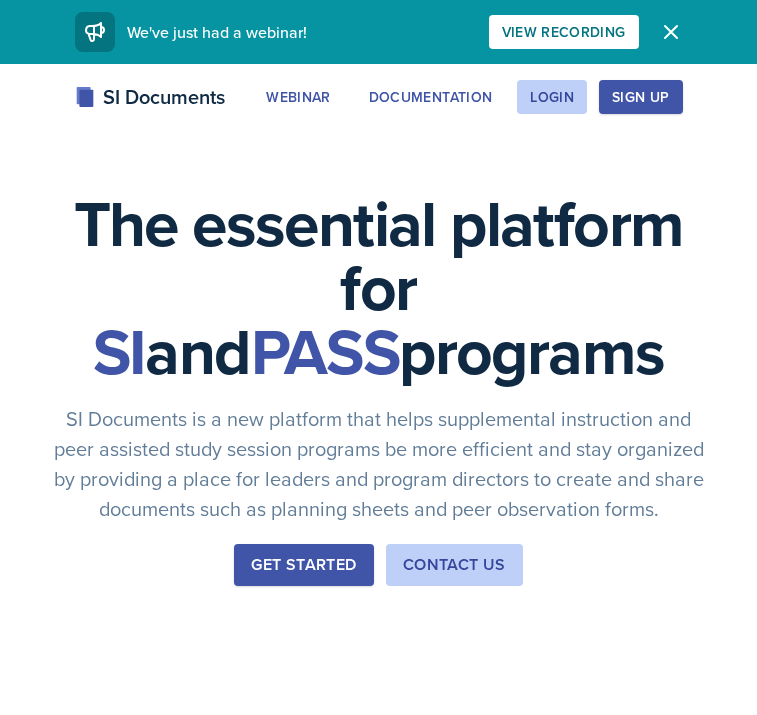scroll, scrollTop: 0, scrollLeft: 0, axis: both 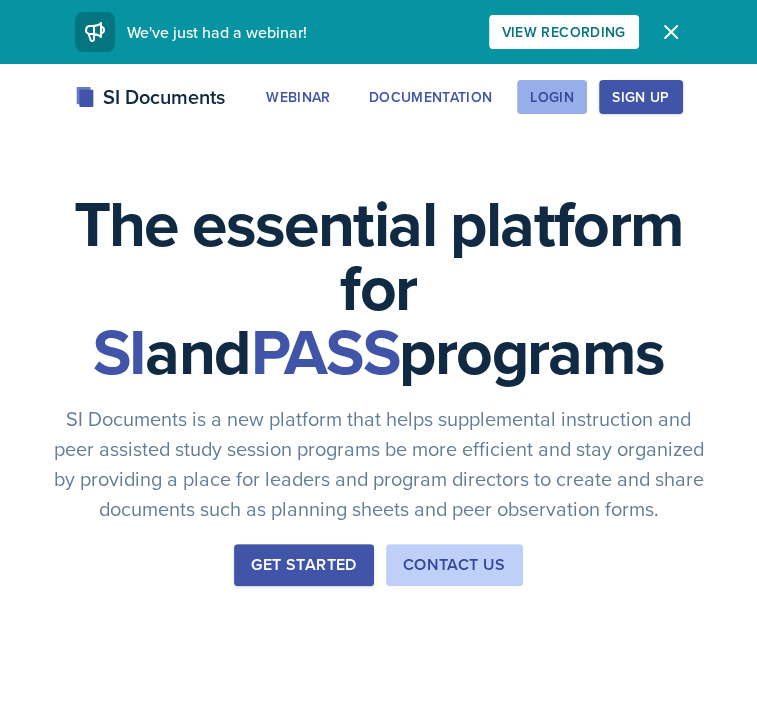 click on "Login" at bounding box center (552, 97) 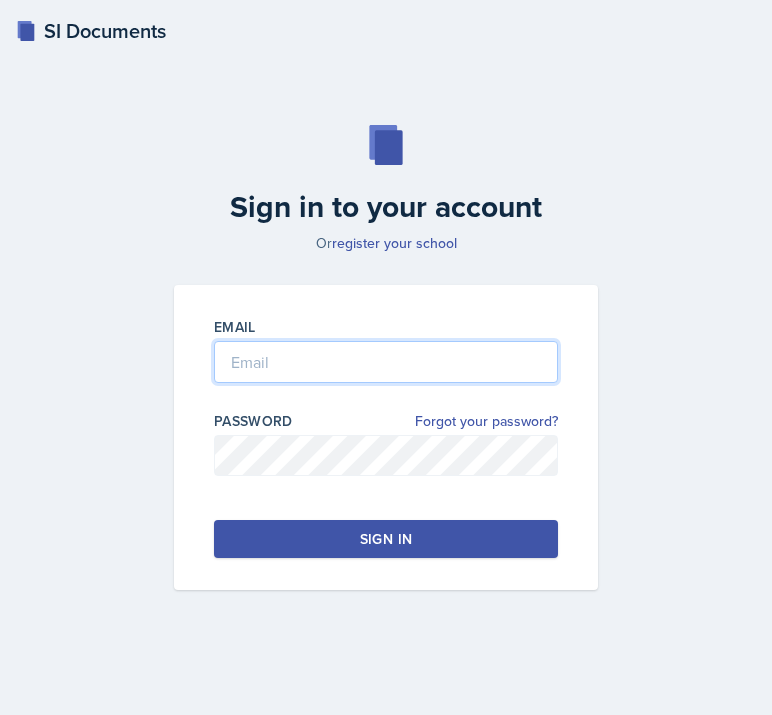 click at bounding box center (386, 362) 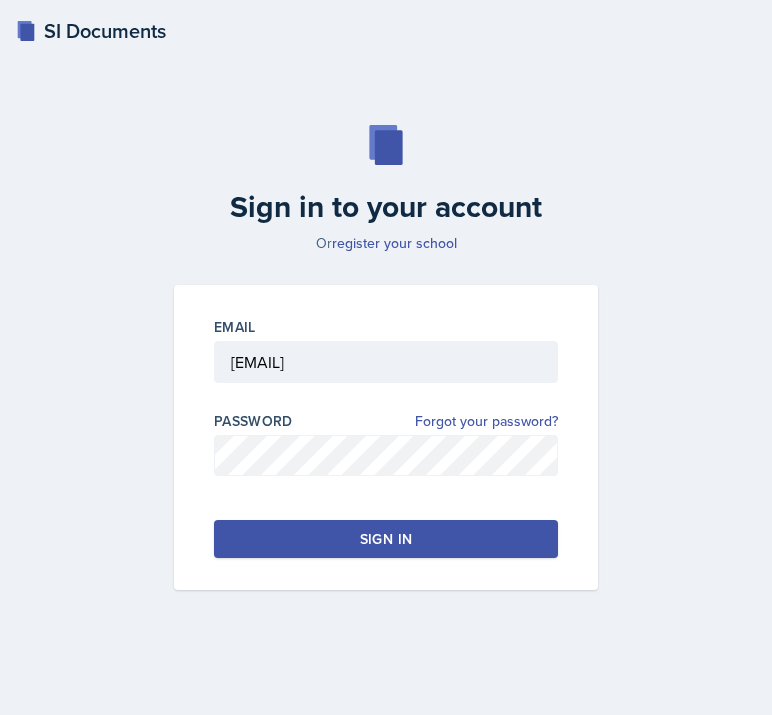 click on "Sign in" at bounding box center [386, 539] 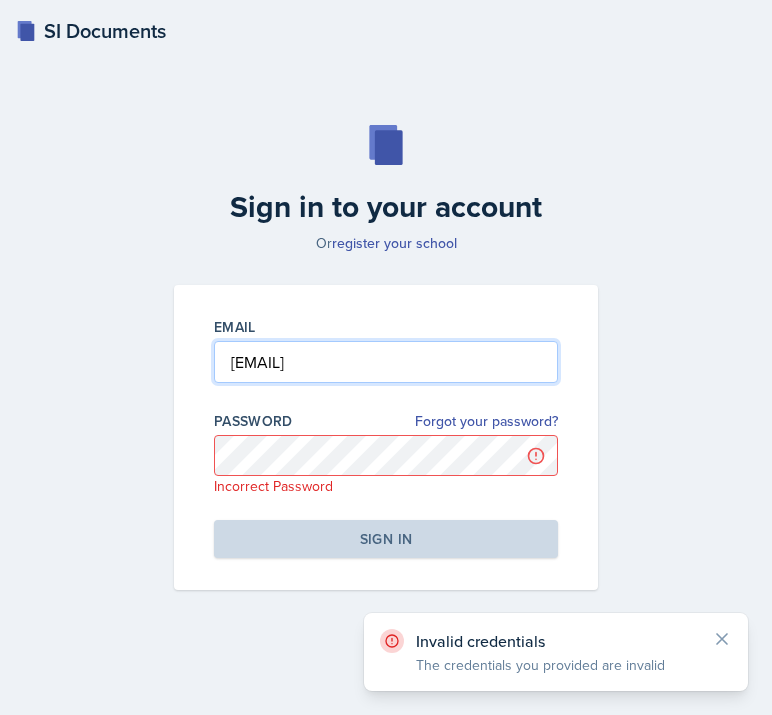 click on "maldert2@[EMAIL]" at bounding box center [386, 362] 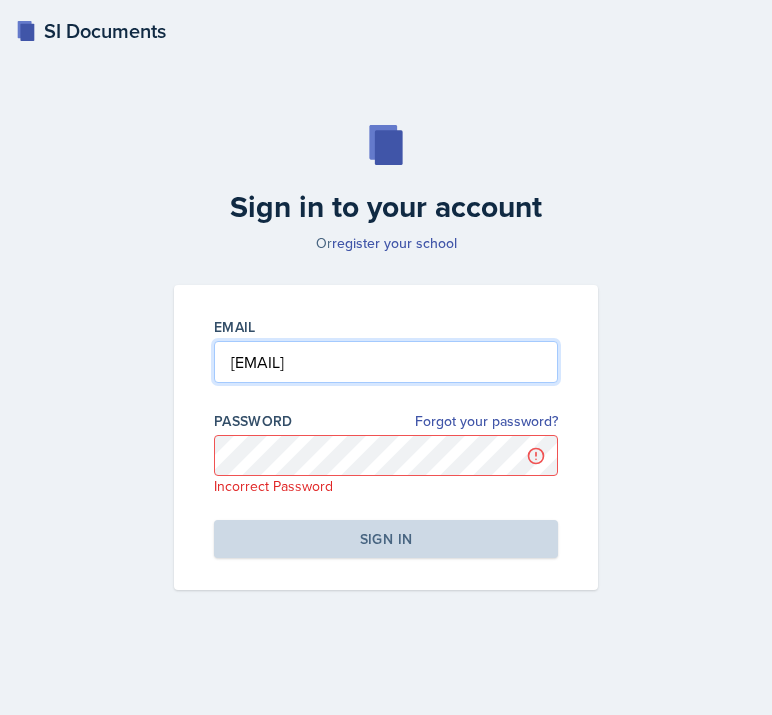 type on "!2K24!LetsTryAgain!" 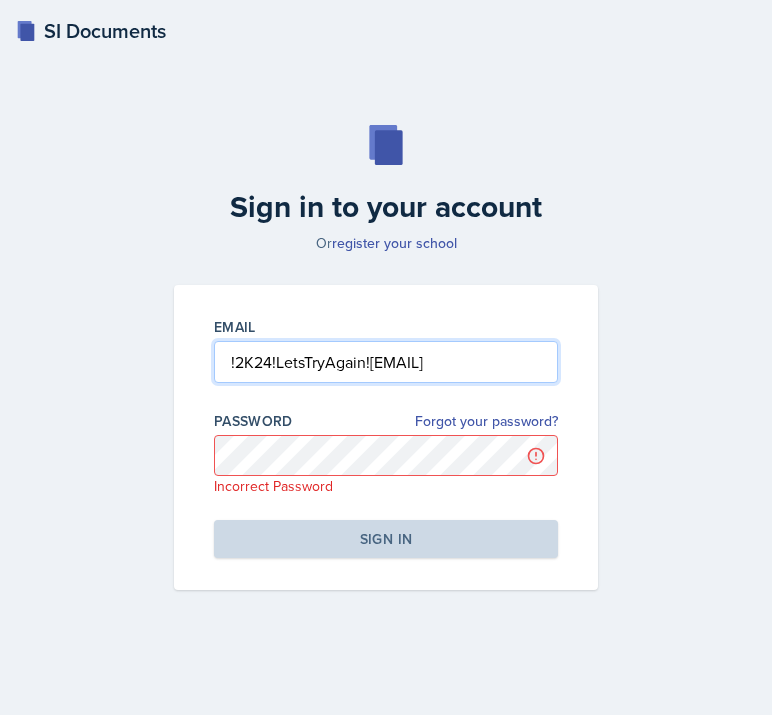 click on "!2K24!LetsTryAgain!" at bounding box center (386, 362) 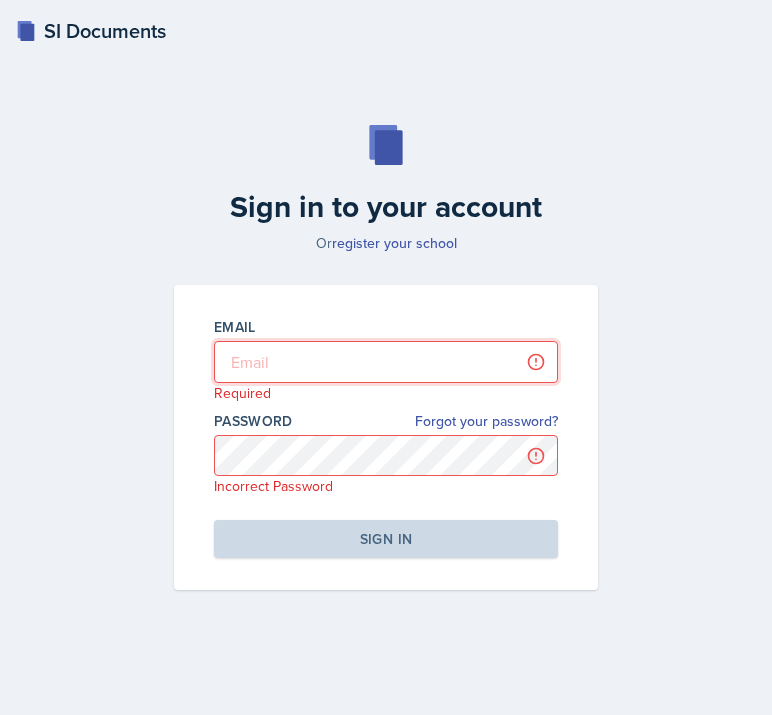 type on "!2K24!LetsTryAgain!" 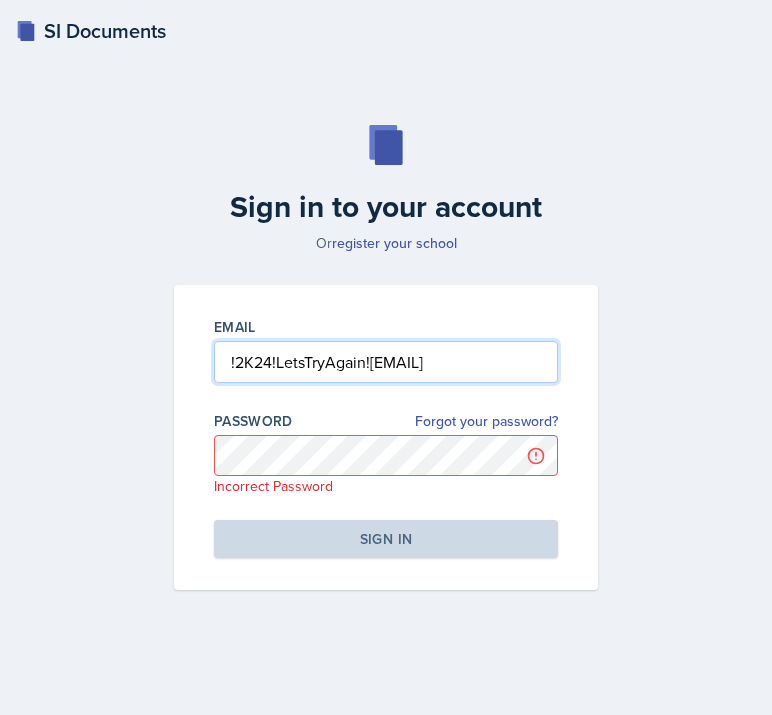 click on "!2K24!LetsTryAgain!" at bounding box center [386, 362] 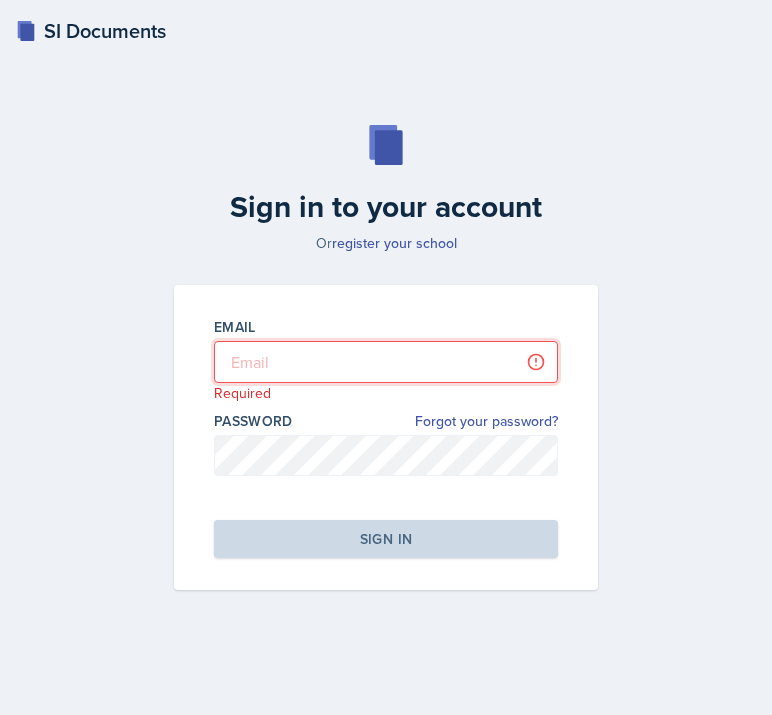 click at bounding box center (386, 362) 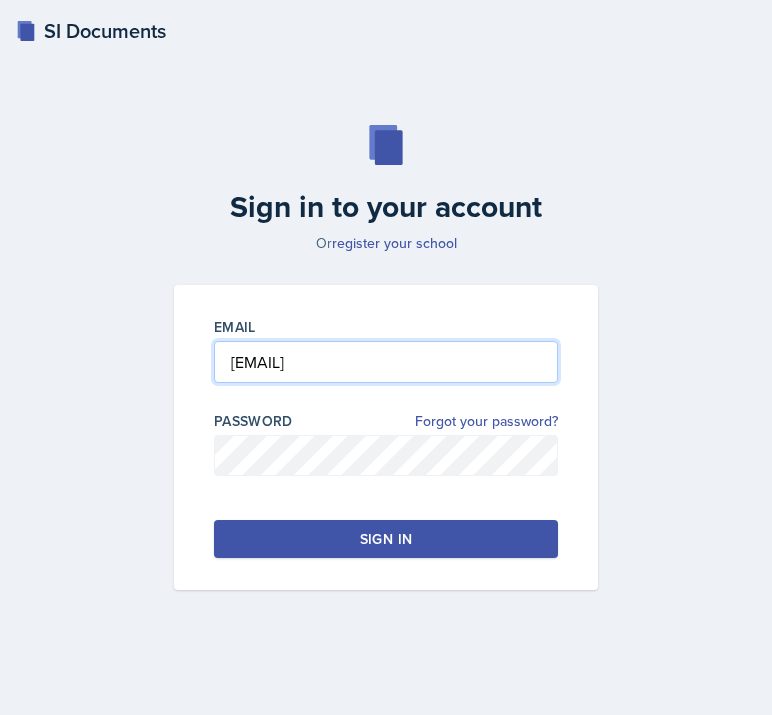 type on "maldert2@[EMAIL]" 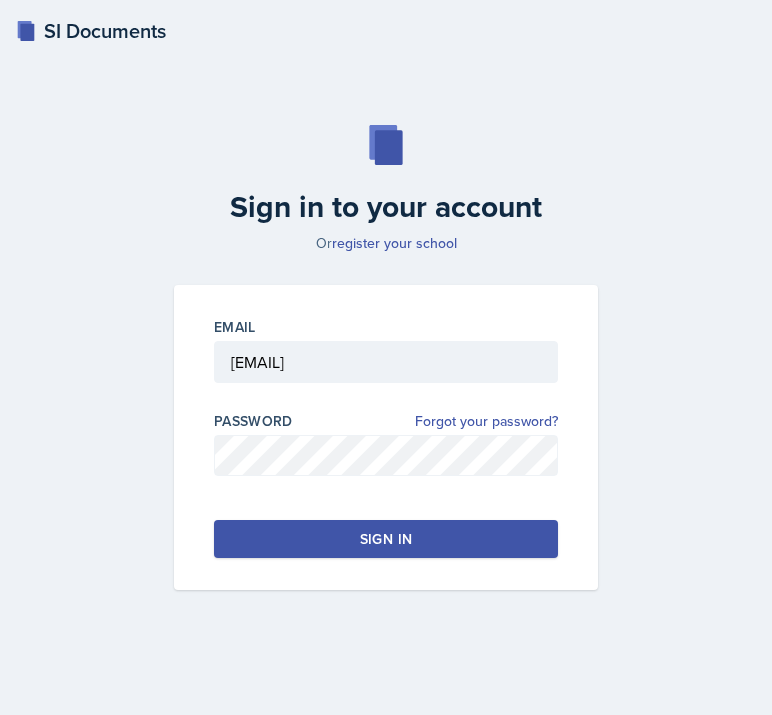 drag, startPoint x: 404, startPoint y: 520, endPoint x: 407, endPoint y: 532, distance: 12.369317 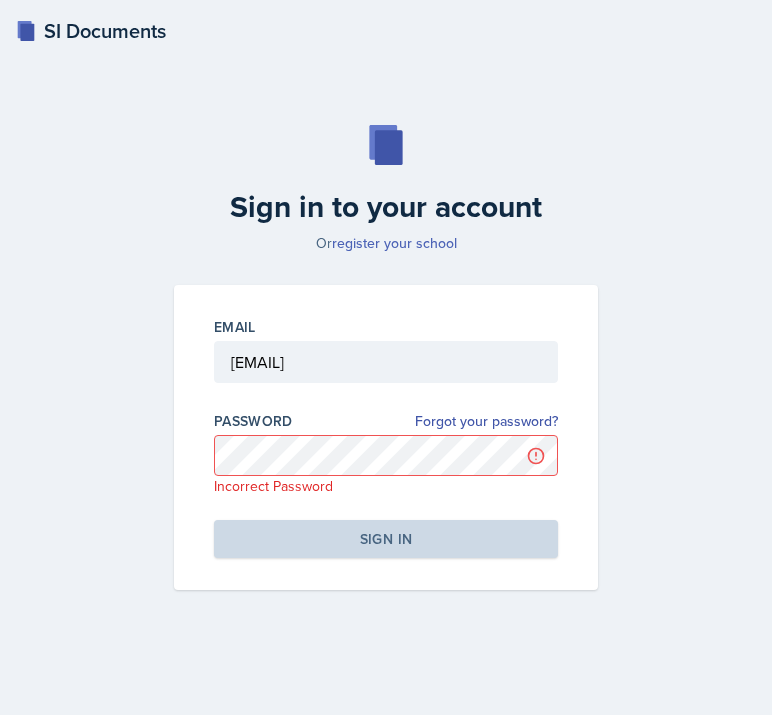 drag, startPoint x: 420, startPoint y: 255, endPoint x: 423, endPoint y: 243, distance: 12.369317 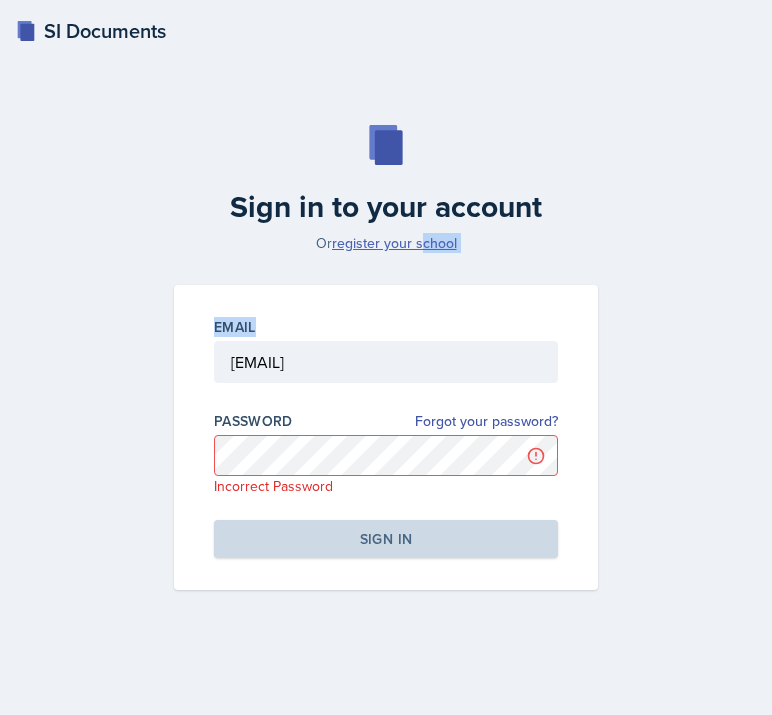 click on "register your school" at bounding box center [394, 243] 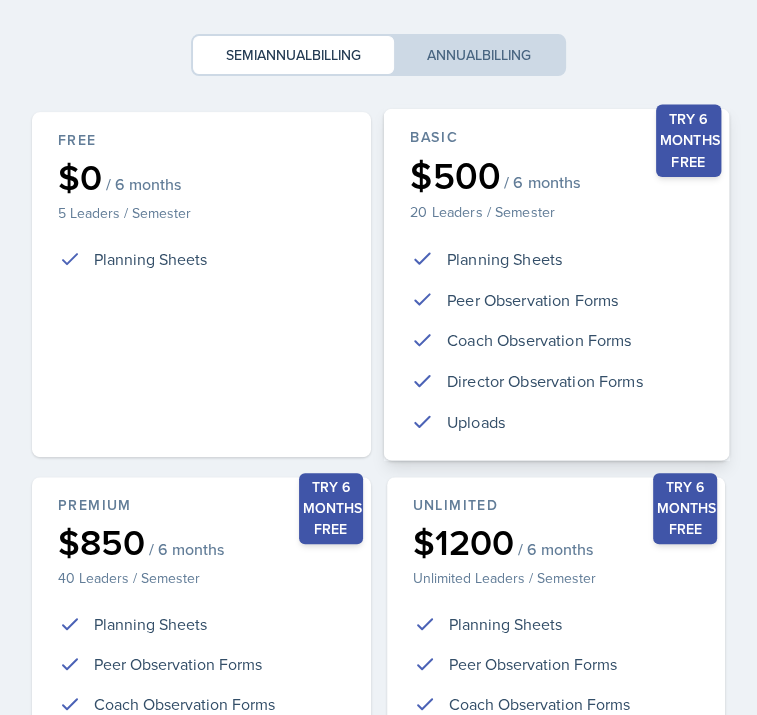 scroll, scrollTop: 167, scrollLeft: 0, axis: vertical 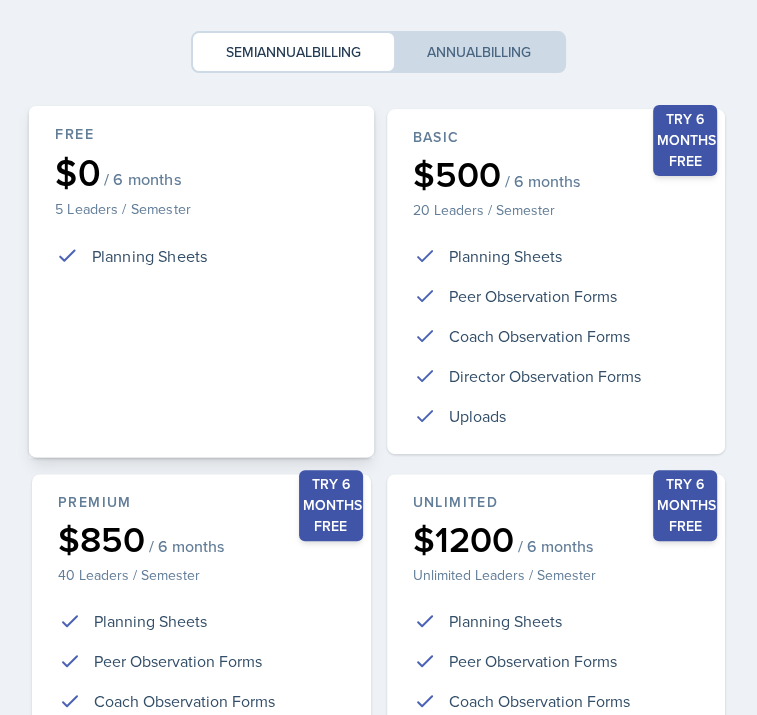 click on "Free
$0
/ 6 months   5 Leaders / Semester
Planning Sheets" at bounding box center (201, 282) 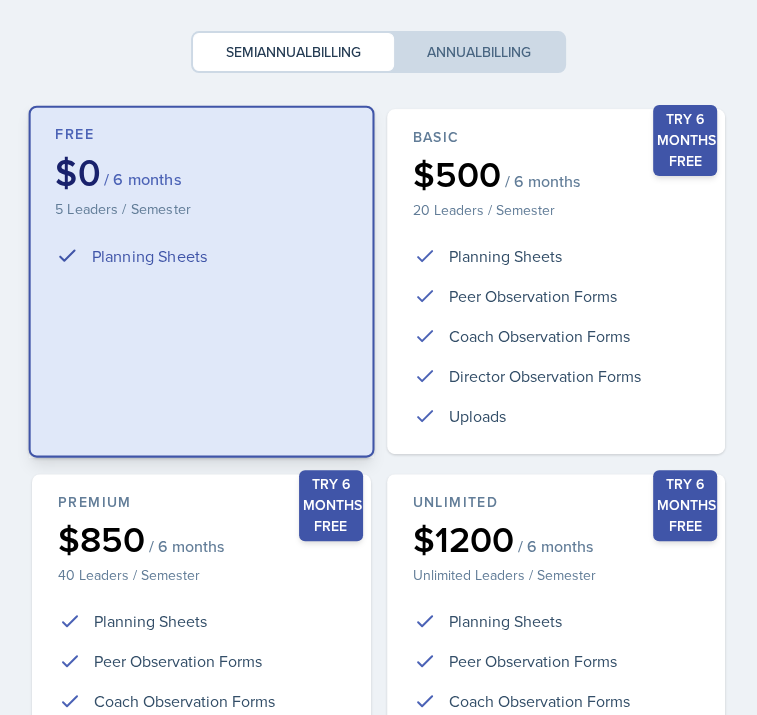 scroll, scrollTop: 434, scrollLeft: 0, axis: vertical 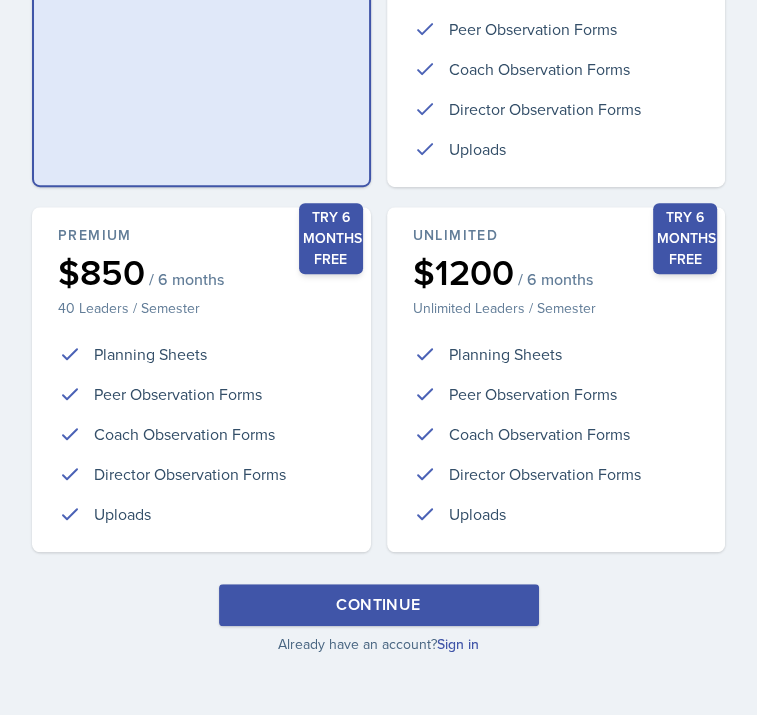 click on "Continue" at bounding box center (378, 605) 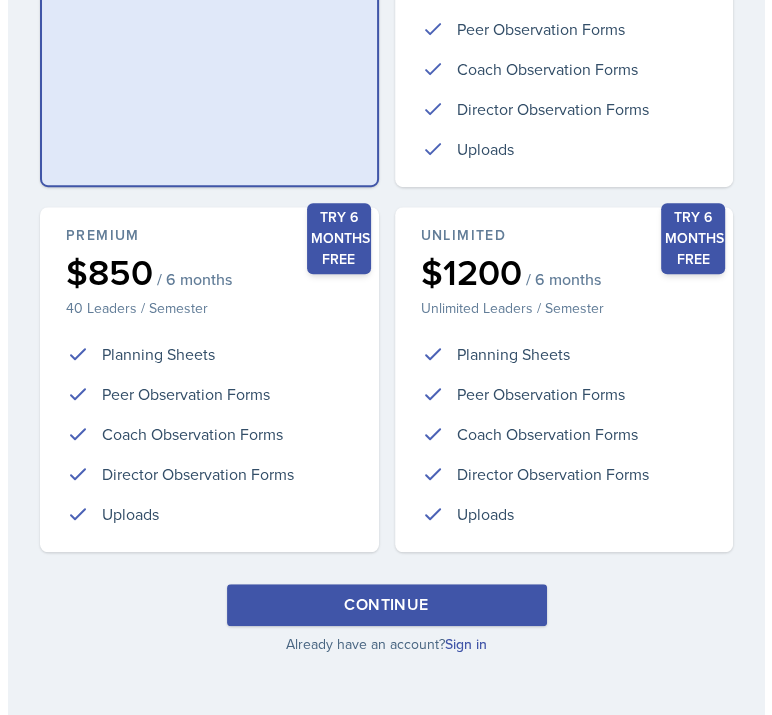 scroll, scrollTop: 0, scrollLeft: 0, axis: both 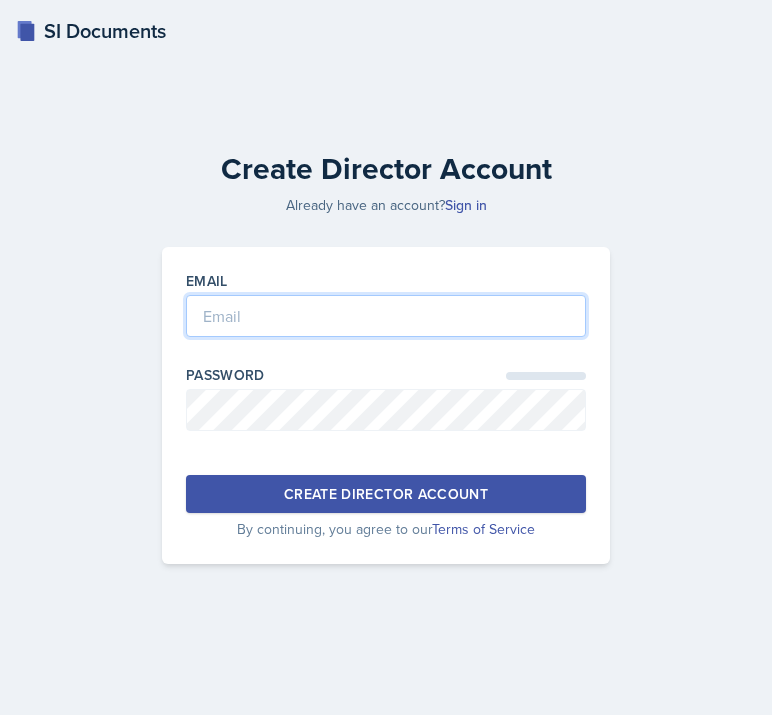 click at bounding box center (386, 316) 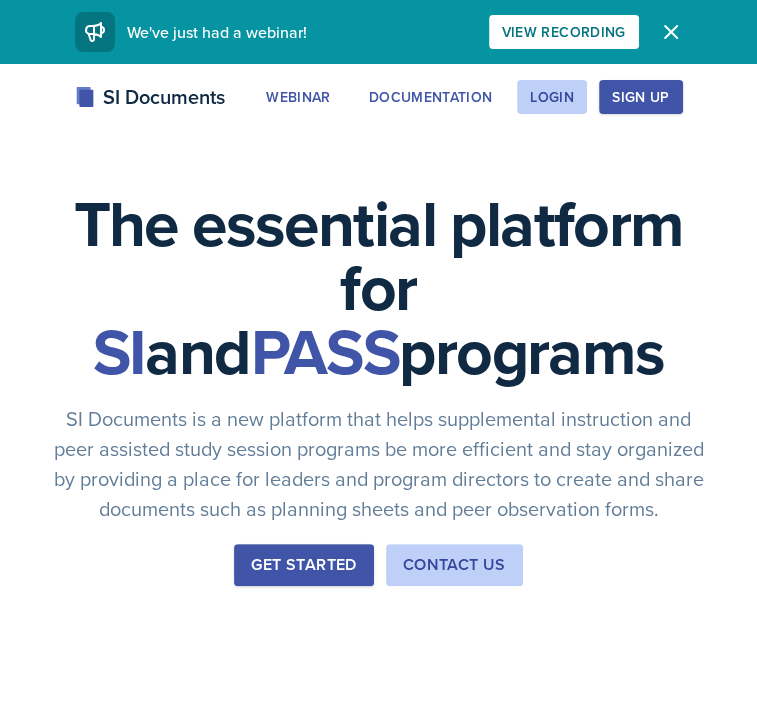 click on "Sign Up" at bounding box center [640, 97] 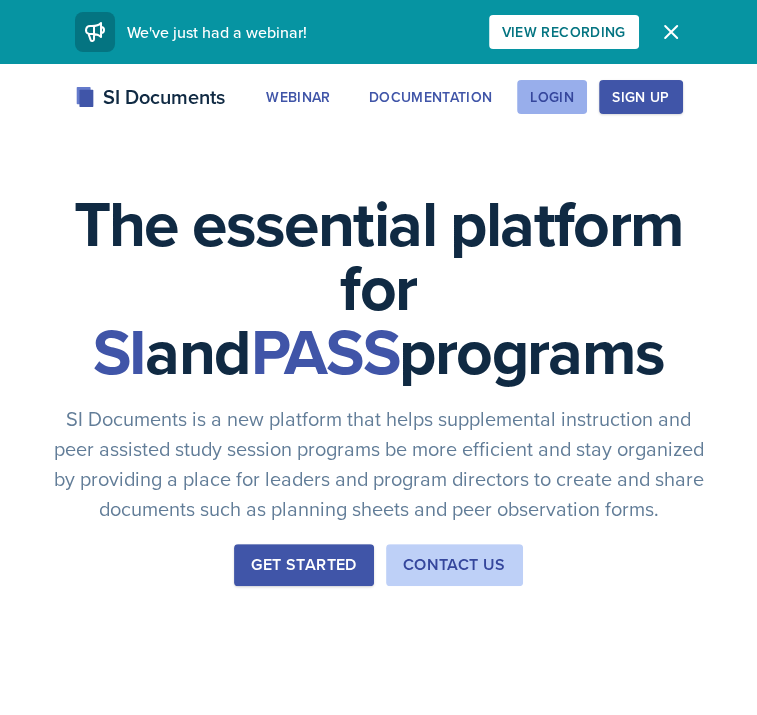 click on "Login" at bounding box center [552, 97] 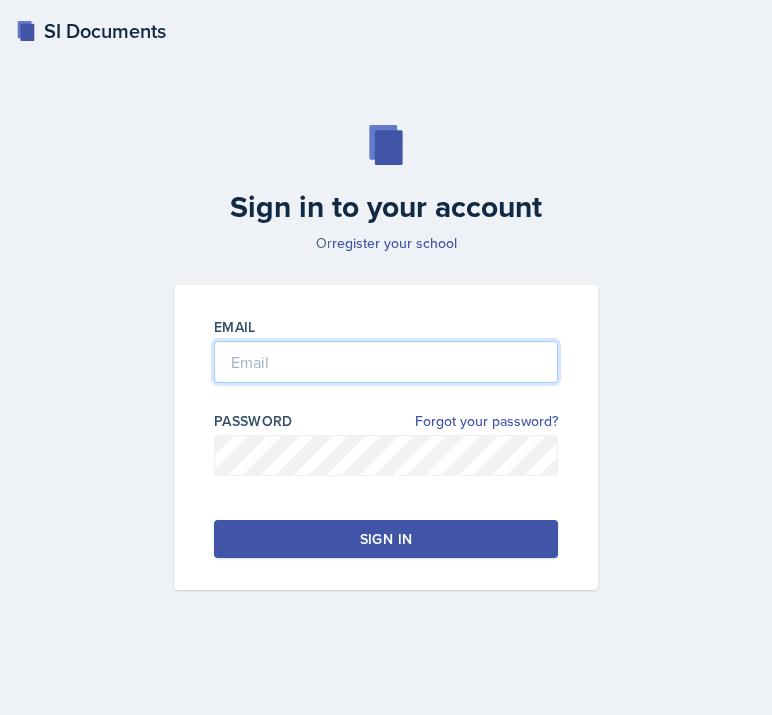 click at bounding box center [386, 362] 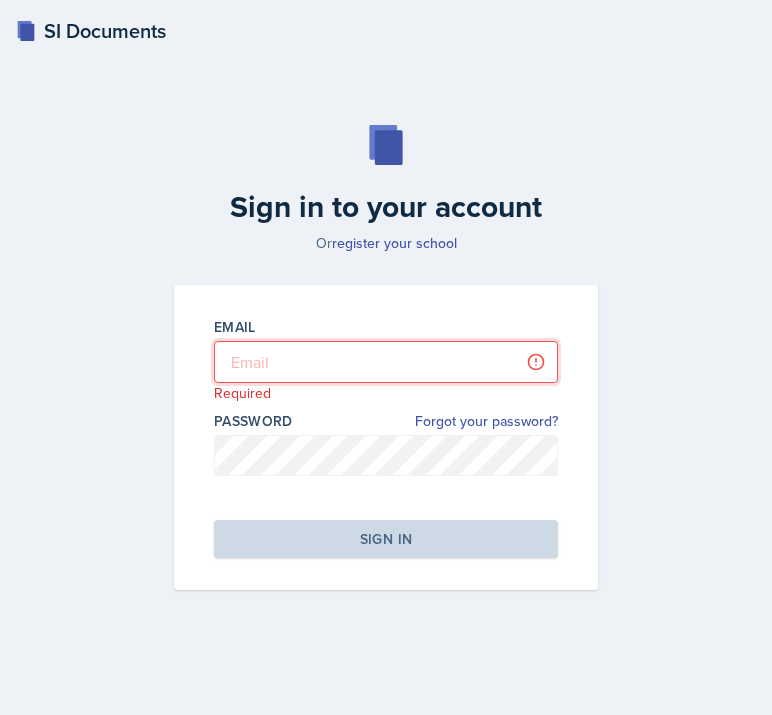 click at bounding box center [386, 362] 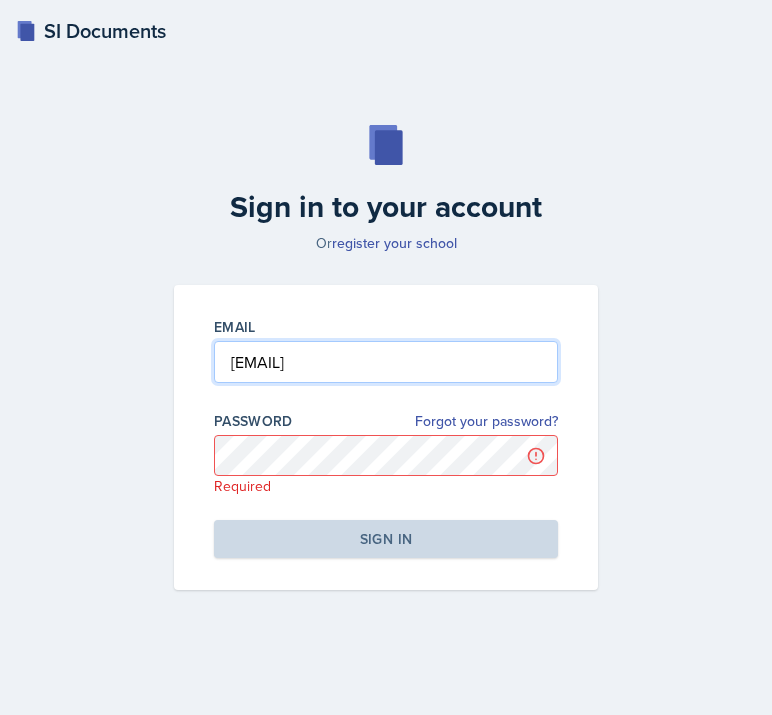 click on "maldert2@[EMAIL]" at bounding box center [386, 362] 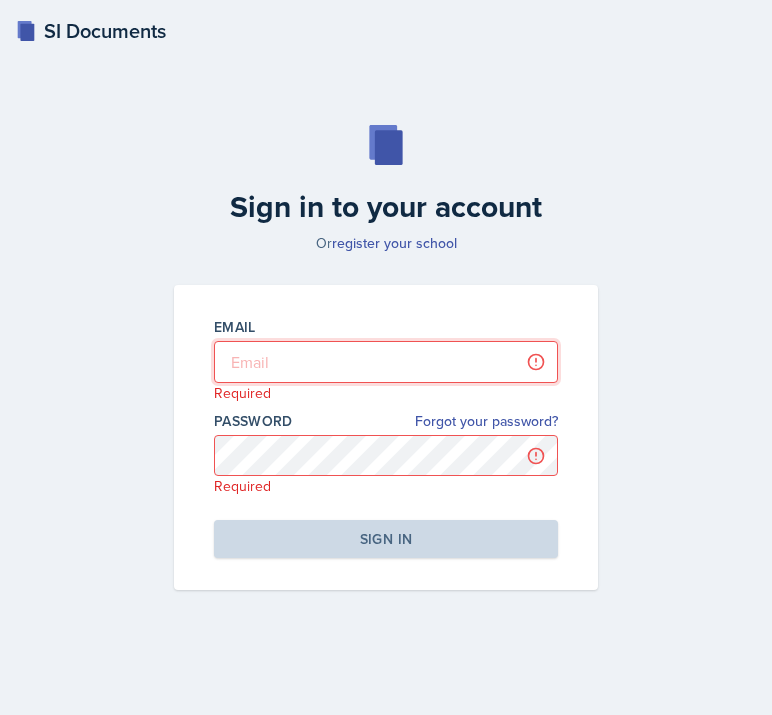 type on "maldert2@[EMAIL]" 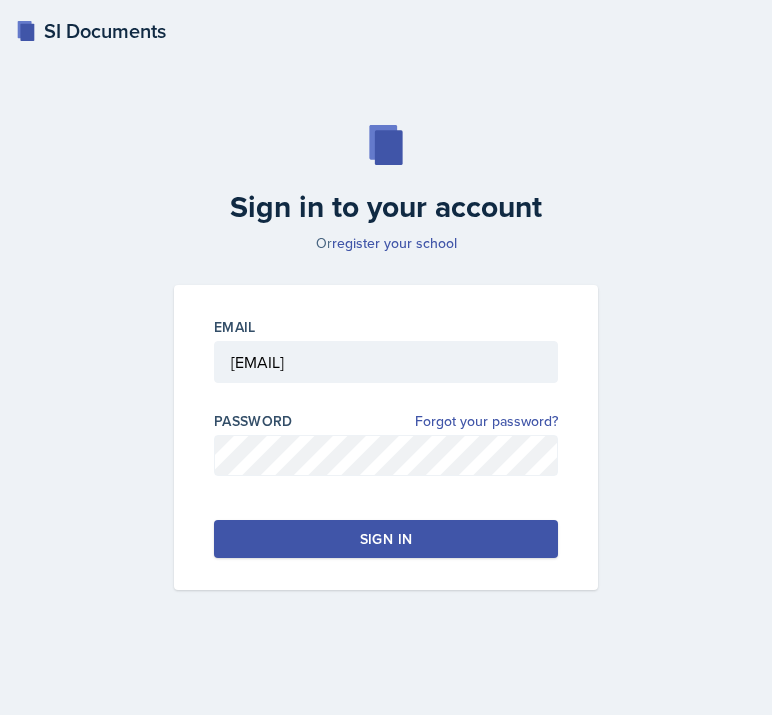 click on "Sign in" at bounding box center [386, 539] 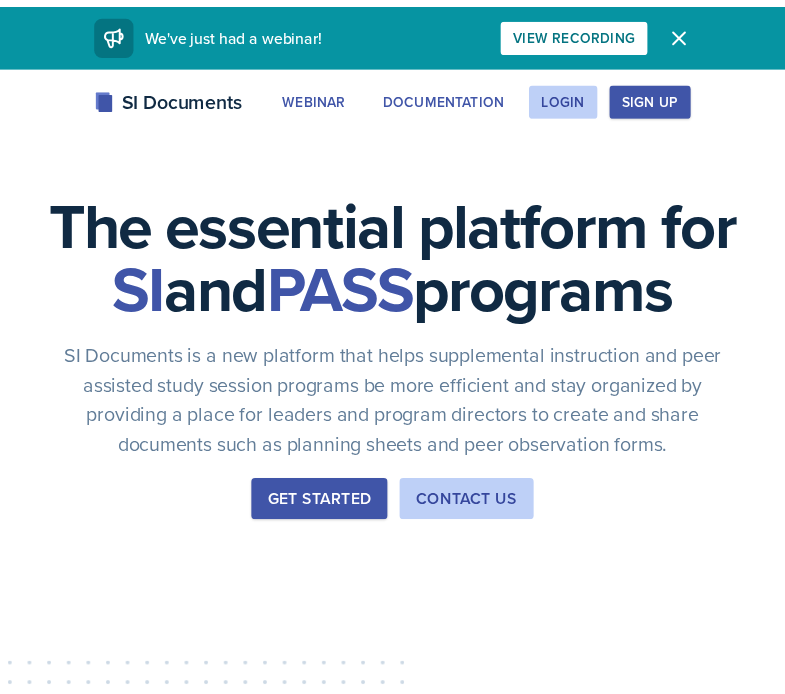 scroll, scrollTop: 0, scrollLeft: 0, axis: both 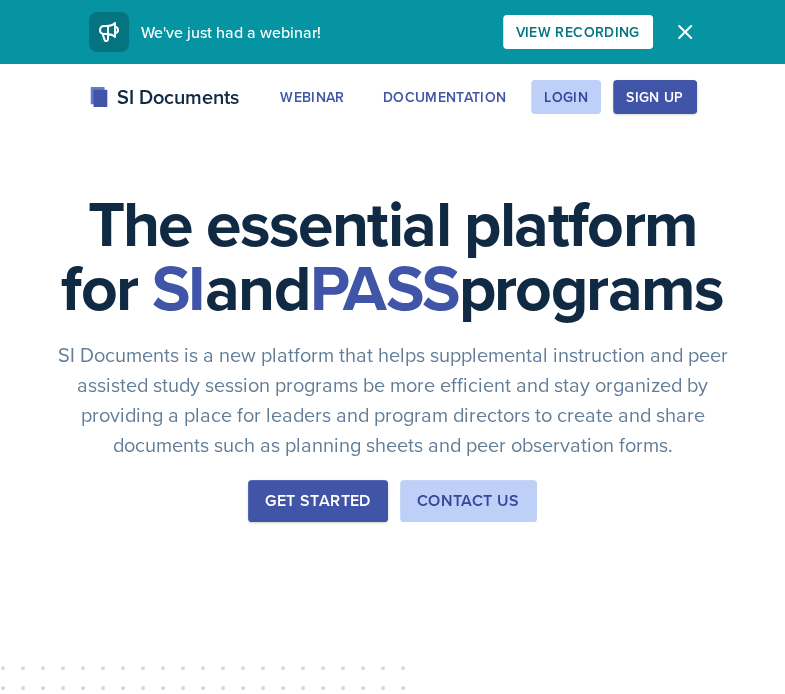 click on "Get Started" at bounding box center (317, 501) 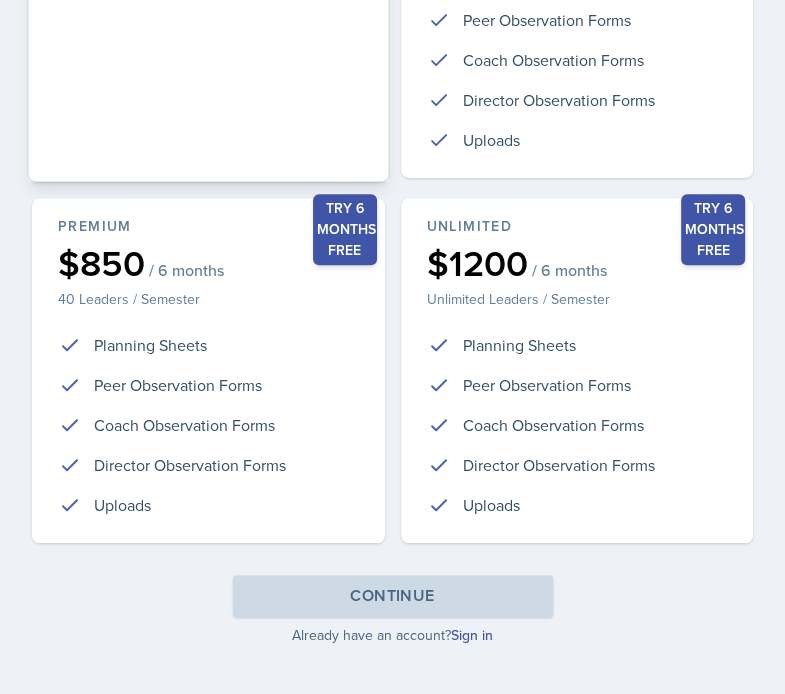 scroll, scrollTop: 455, scrollLeft: 0, axis: vertical 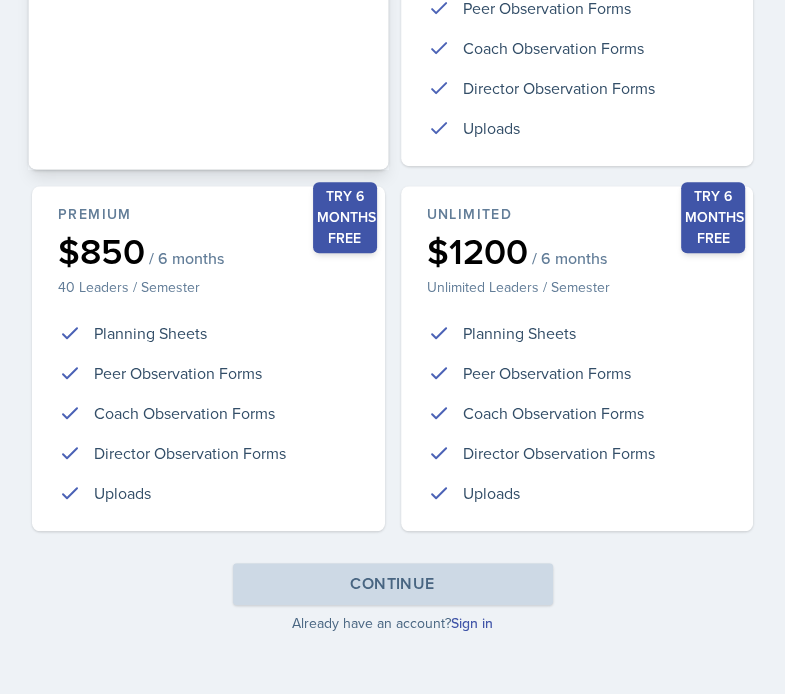 click on "Free
$0
/ 6 months   5 Leaders / Semester
Planning Sheets" at bounding box center (208, -6) 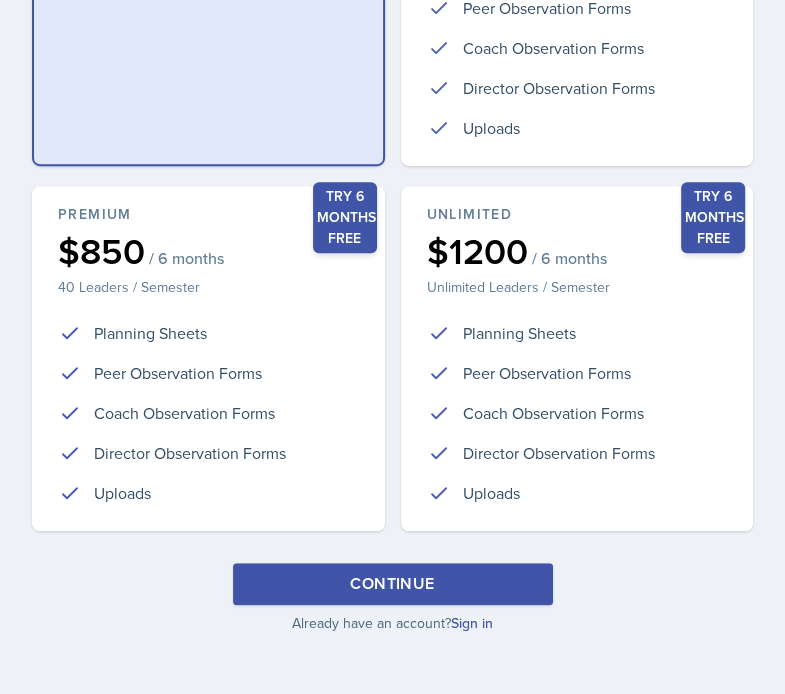click on "Choose a plan   Select the plan that's right for your program. You can update your plan
at any time. You can try the 6 month free trial without needing a credit card!
Semiannual
billing
Annual
billing
Free
$0
/ 6 months   5 Leaders / Semester
Planning Sheets Try 6 months free
Basic
$500
/ 6 months   20 Leaders / Semester
Planning Sheets
Peer Observation Forms
Coach Observation Forms
Director Observation Forms
Uploads Try 6 months free
Premium
$850
/ 6 months   40 Leaders / Semester
Planning Sheets
Peer Observation Forms
Coach Observation Forms
Director Observation Forms
Uploads Try 6 months free
Unlimited
$1200" at bounding box center [392, 121] 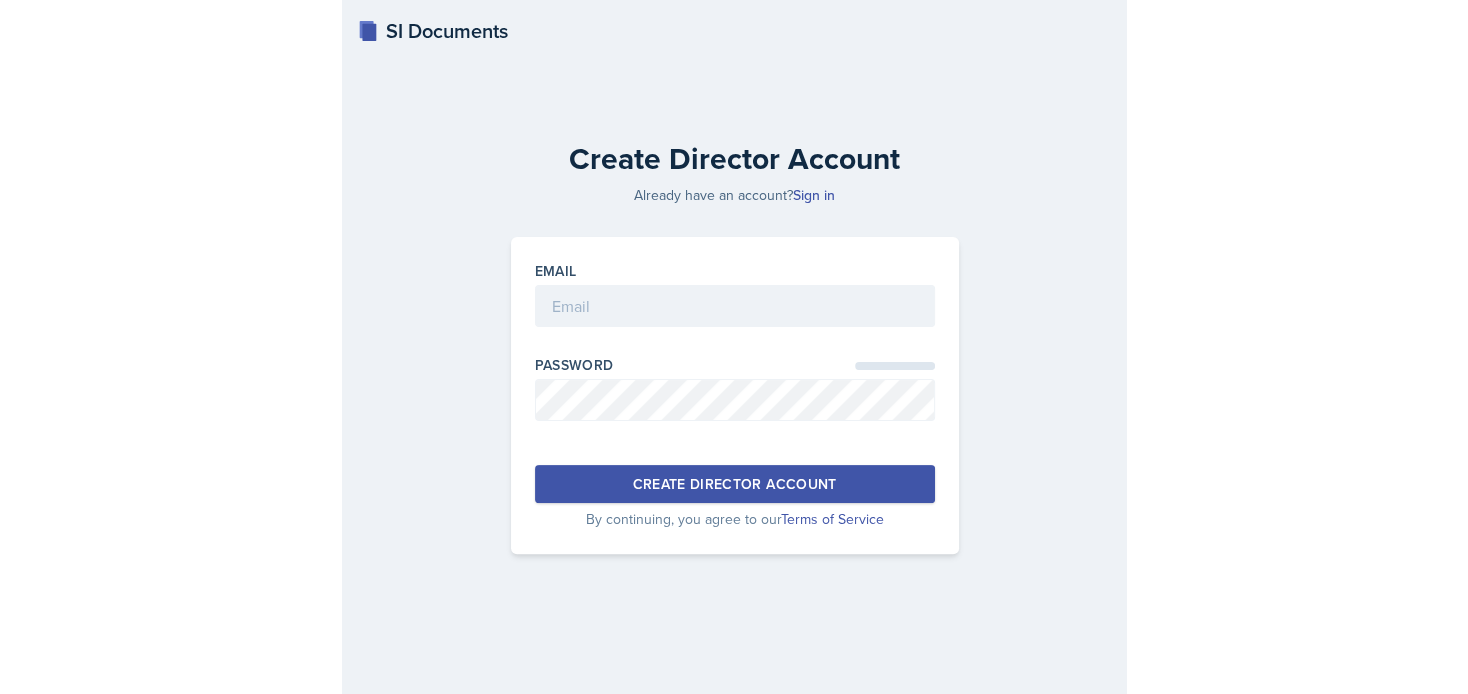 scroll, scrollTop: 0, scrollLeft: 0, axis: both 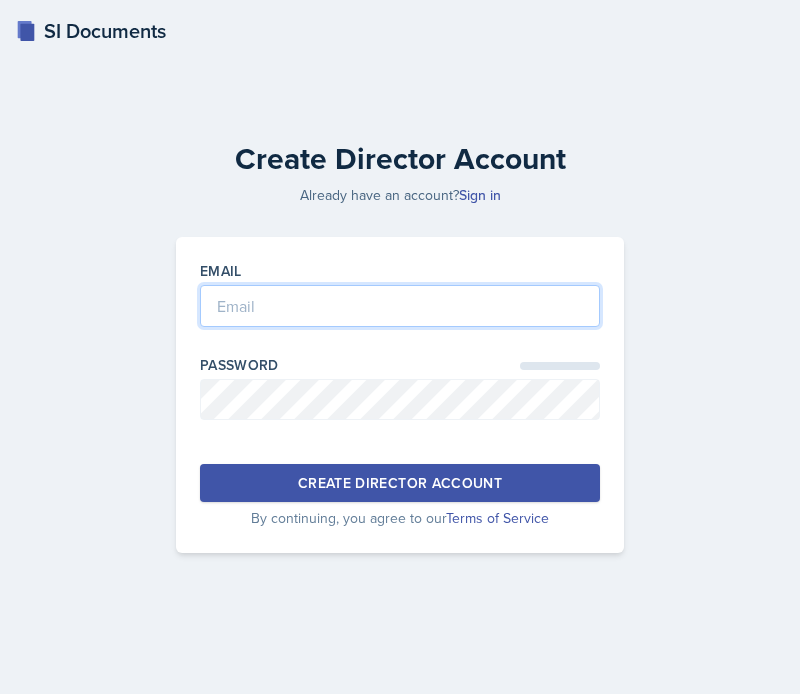 click at bounding box center [400, 306] 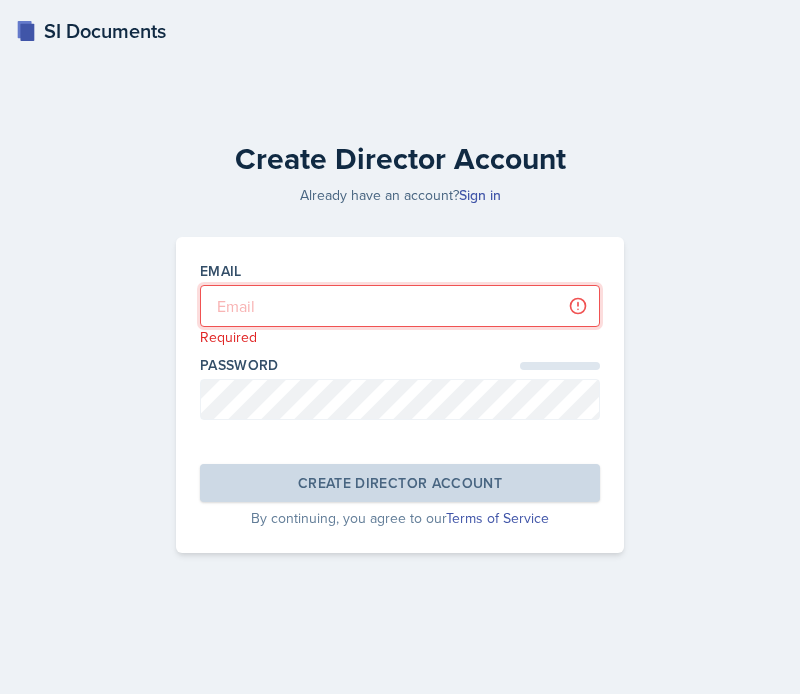 type on "maldert2@[EMAIL]" 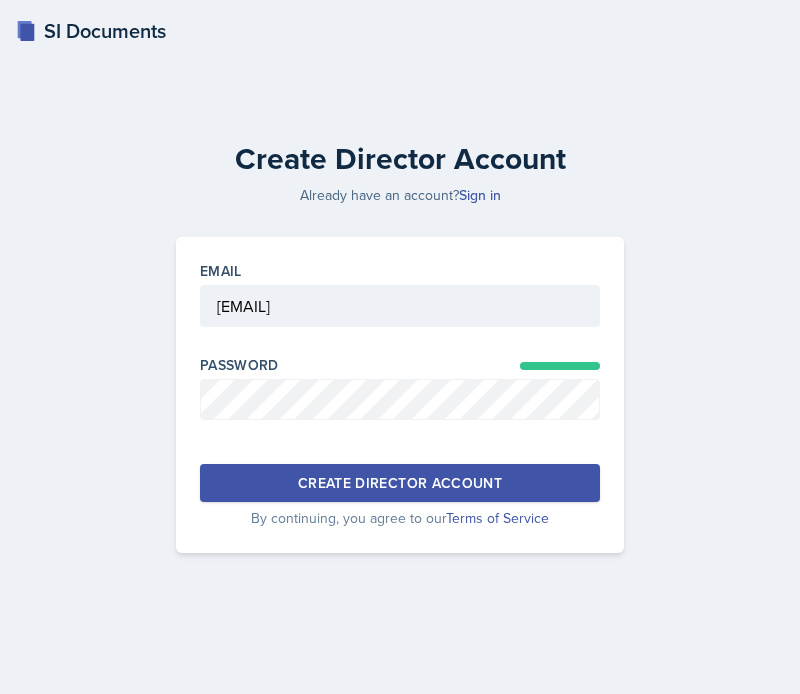click on "Create Director Account" at bounding box center [400, 483] 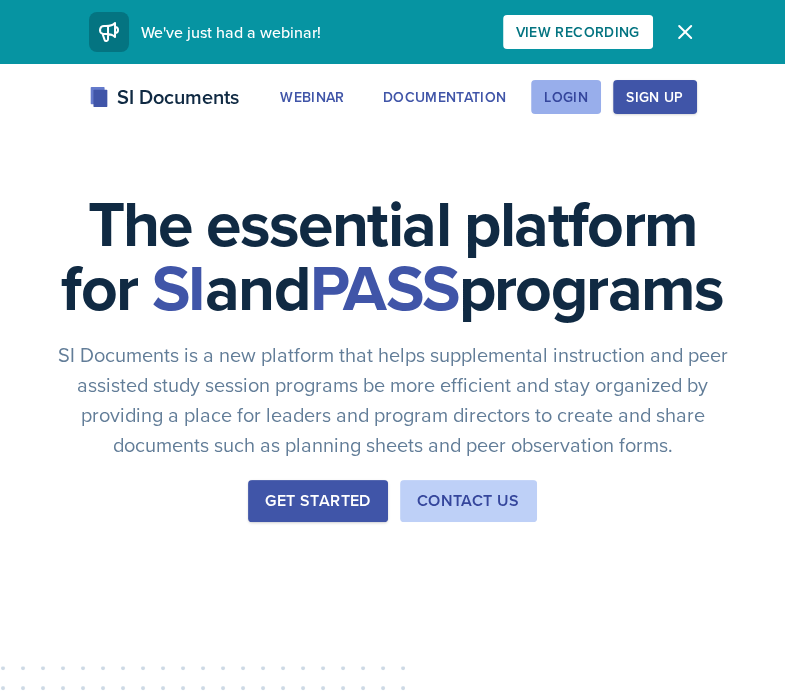 click on "Login" at bounding box center (566, 97) 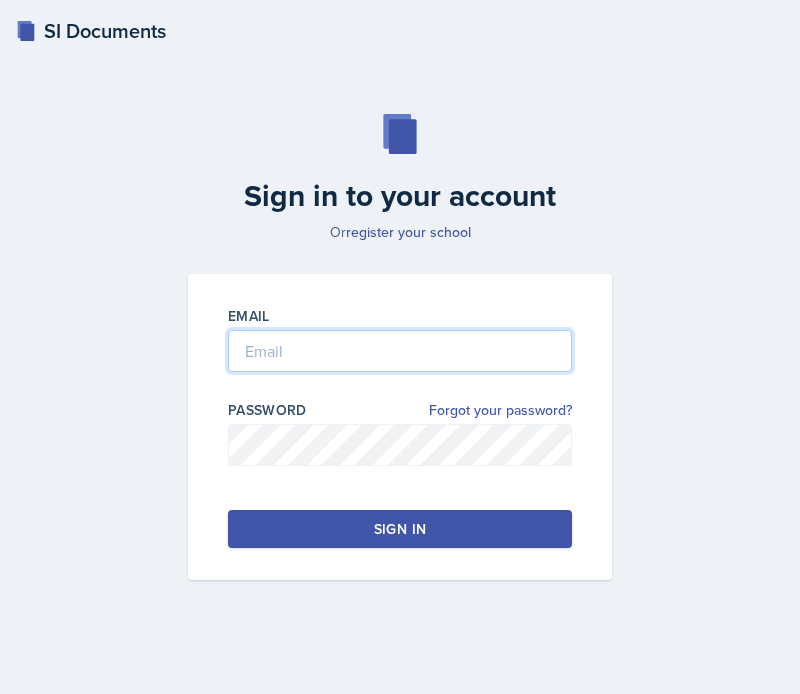 click at bounding box center [400, 351] 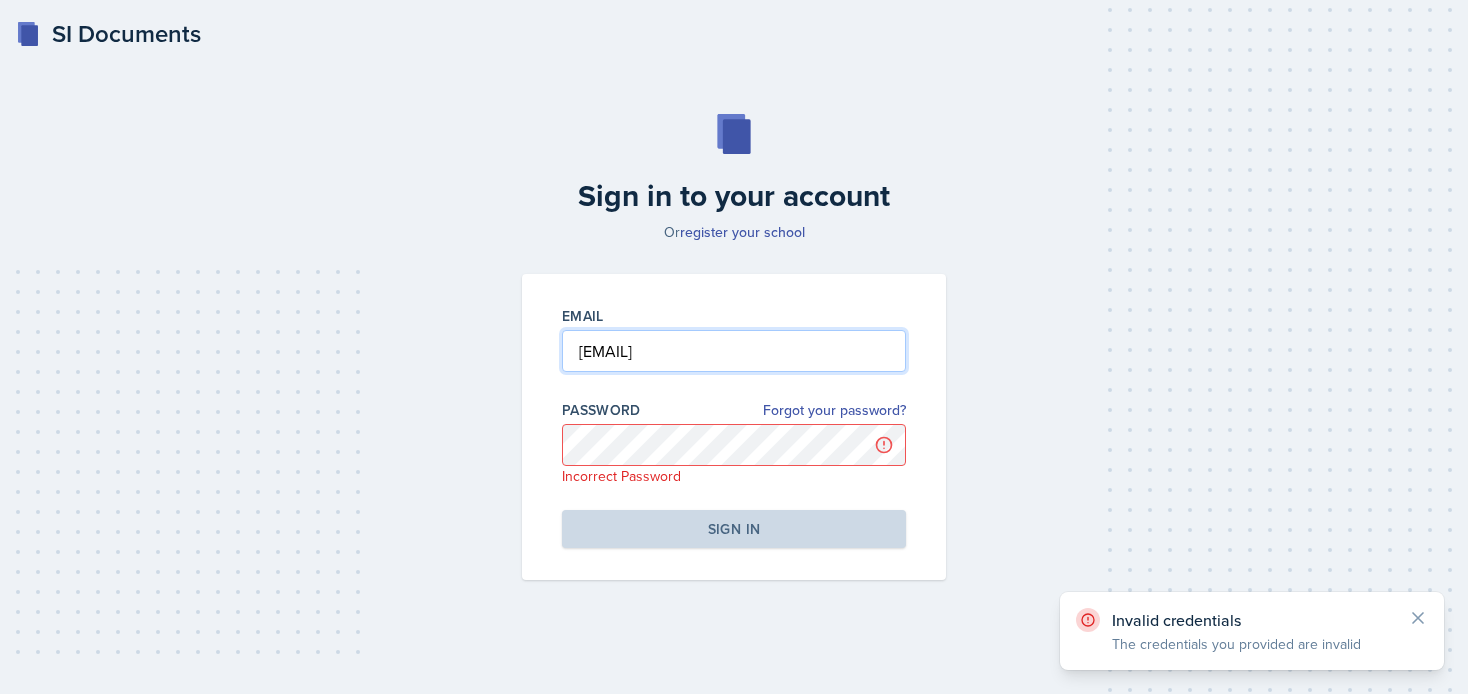 click on "maldert2@[EMAIL]" at bounding box center (734, 351) 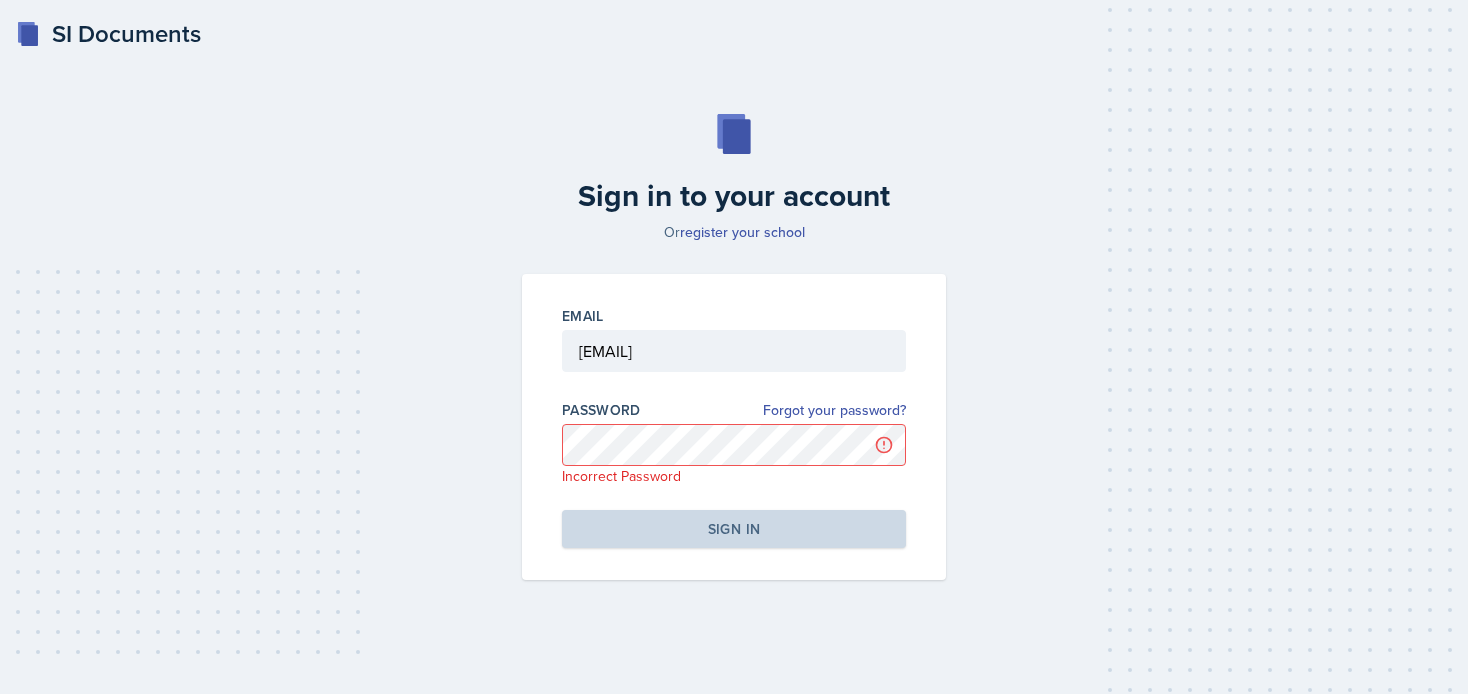 click on "Sign in to your account
Or
register your school   Email     maldert2@students.kennesaw.edu          Password   Forgot your password?          Incorrect Password            Sign in" at bounding box center [734, 347] 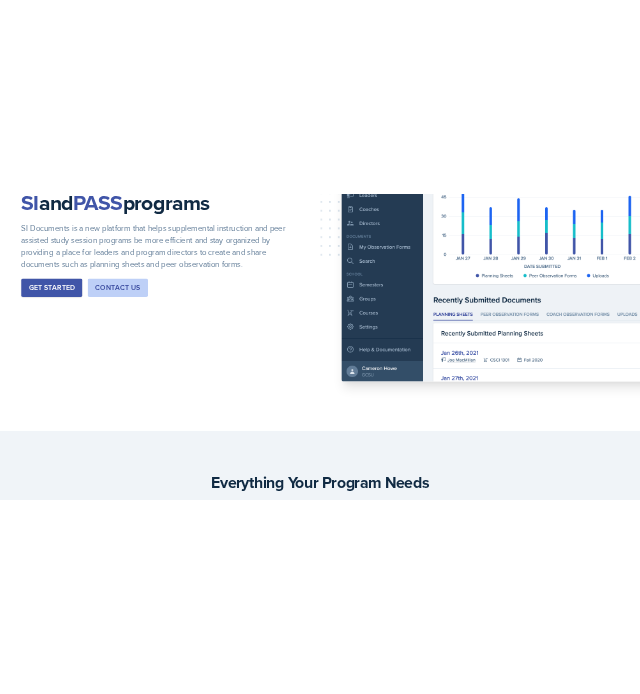 scroll, scrollTop: 0, scrollLeft: 0, axis: both 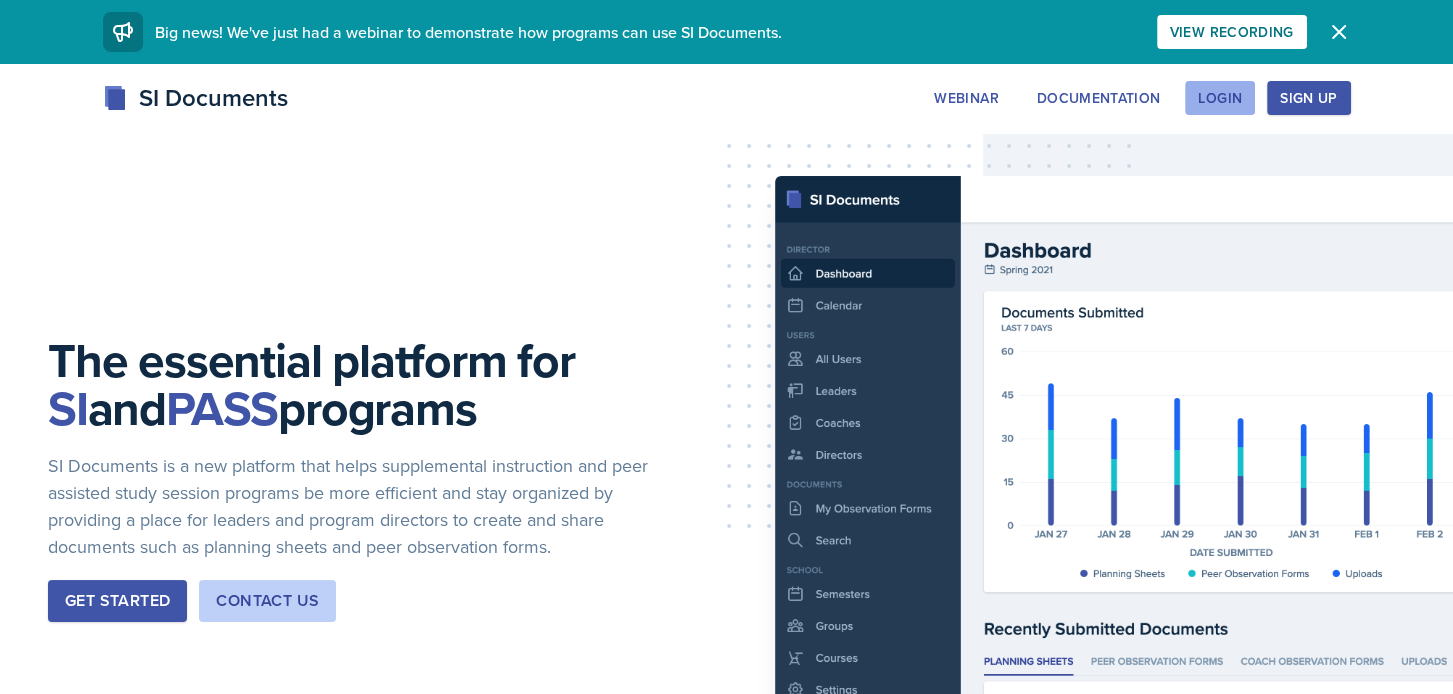click on "Login" at bounding box center [1220, 98] 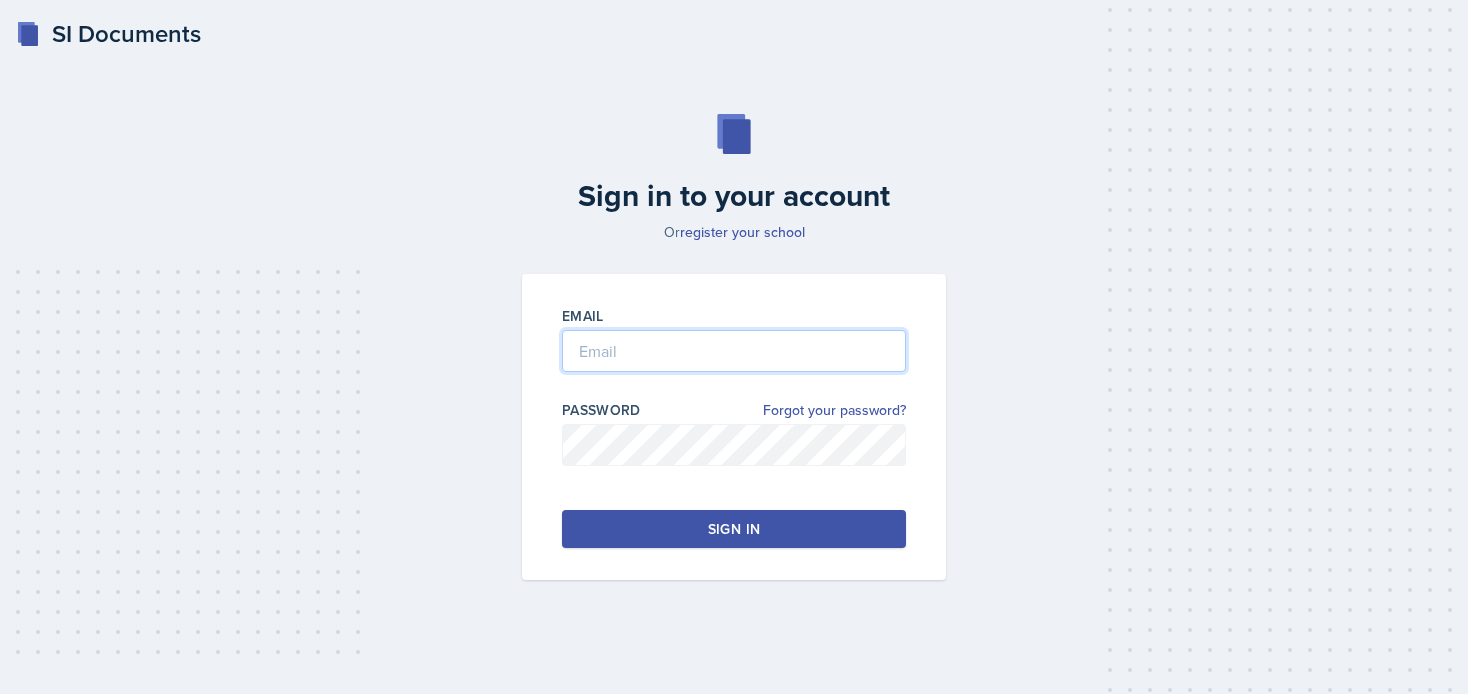 click at bounding box center (734, 351) 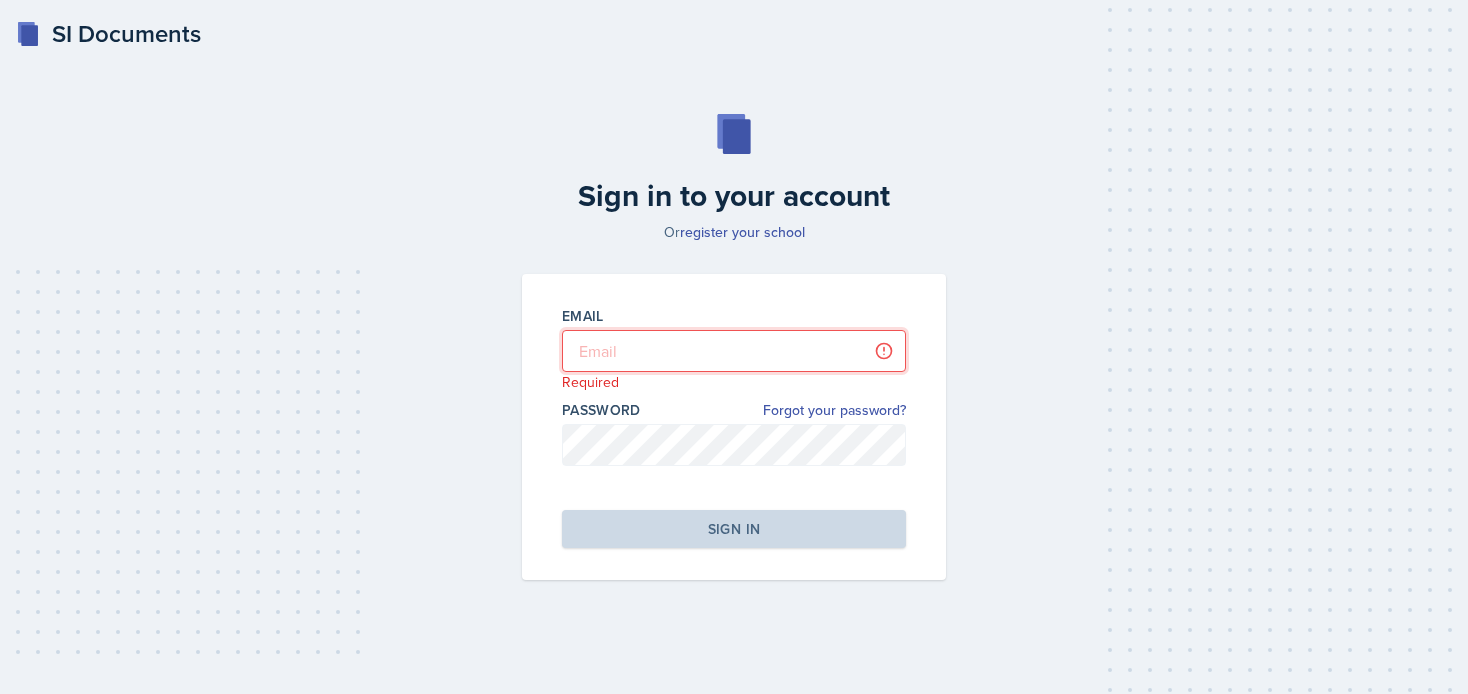 type on "maldert2@[EMAIL]" 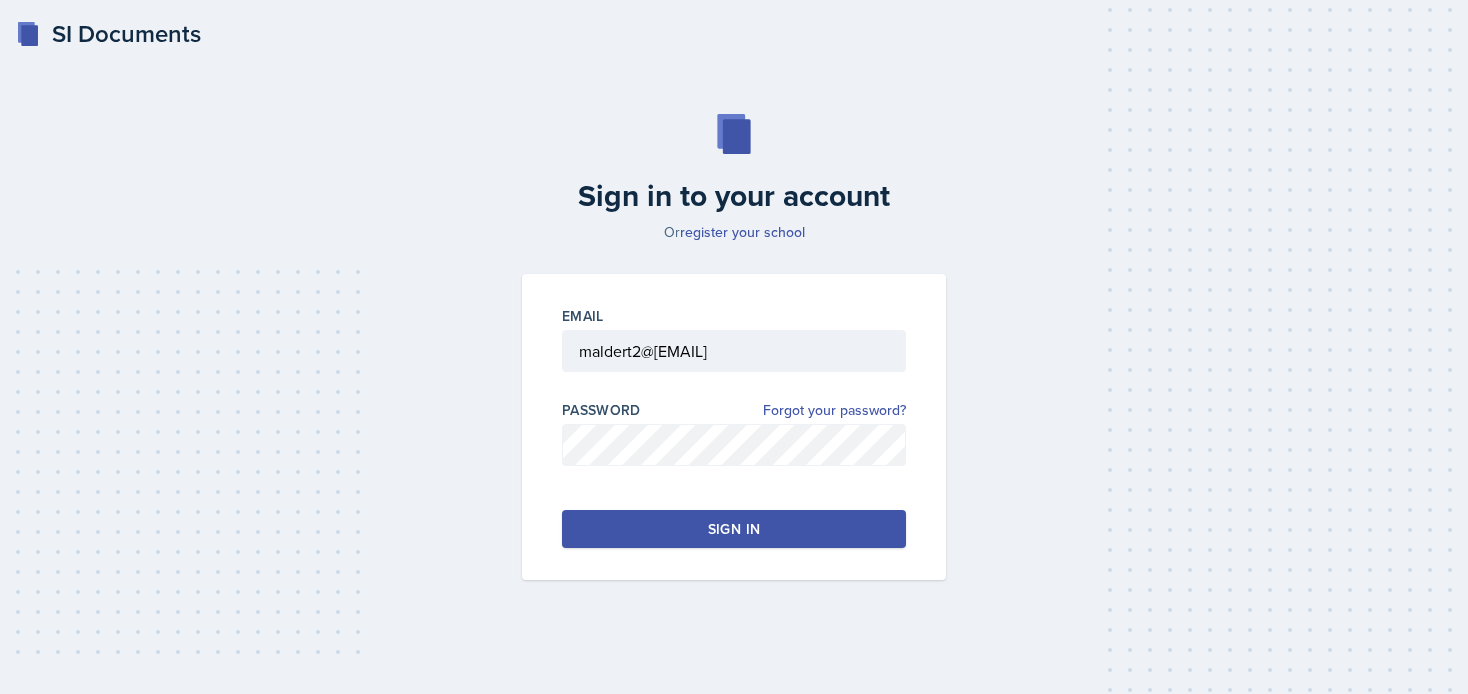 click on "Sign in" at bounding box center (734, 529) 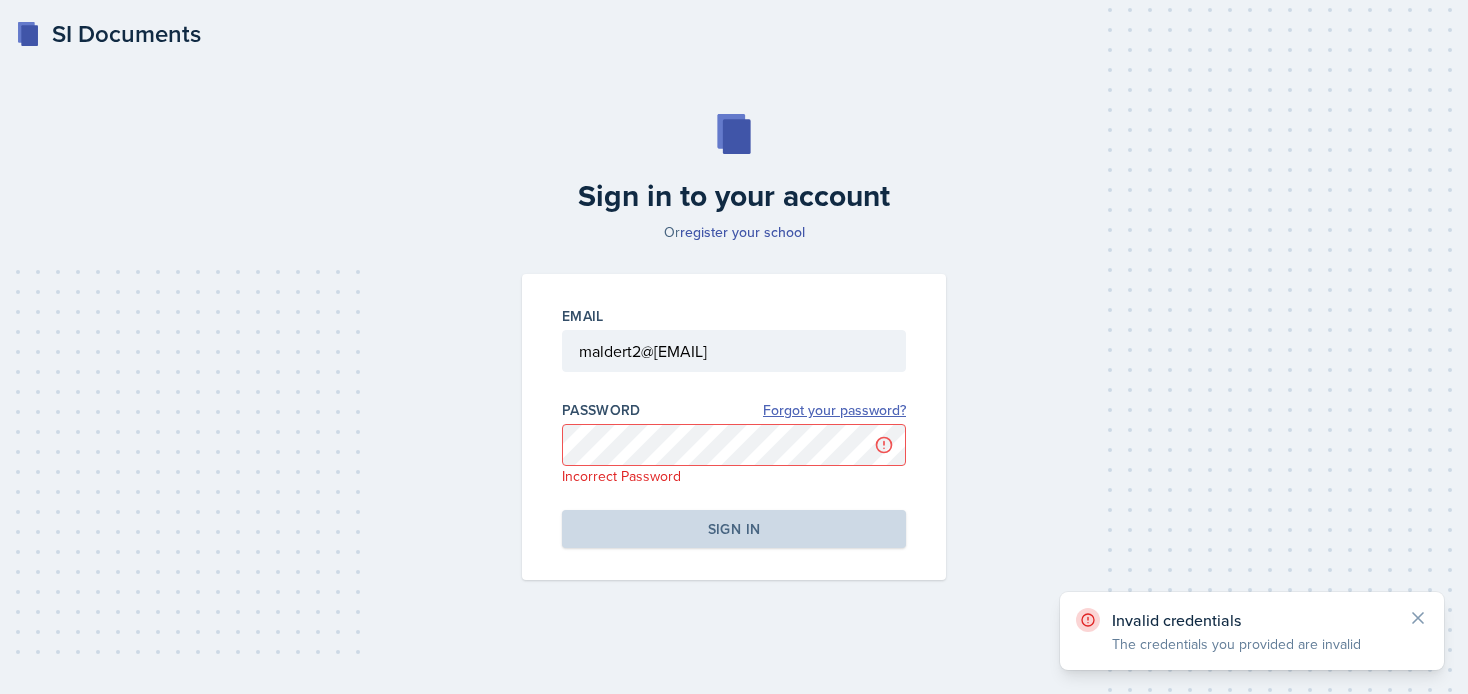 click on "Forgot your password?" at bounding box center (834, 410) 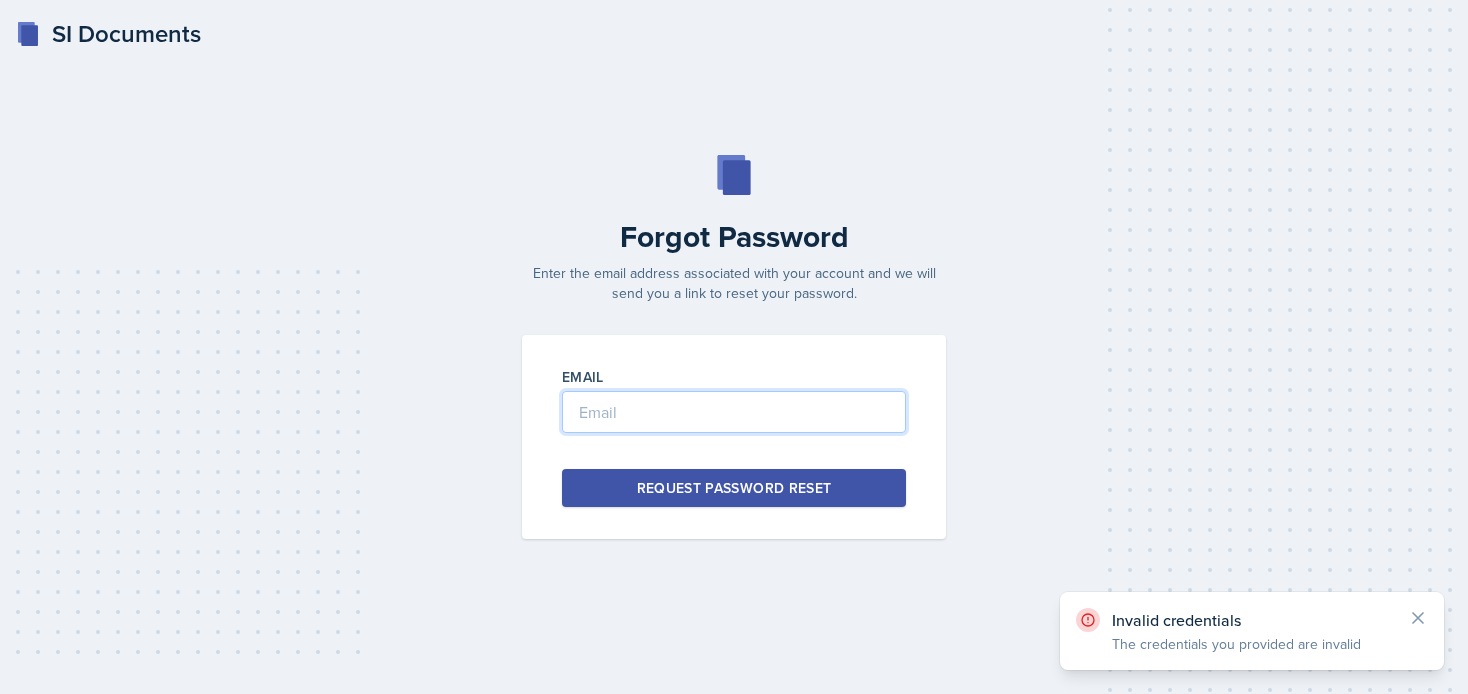 click at bounding box center [734, 412] 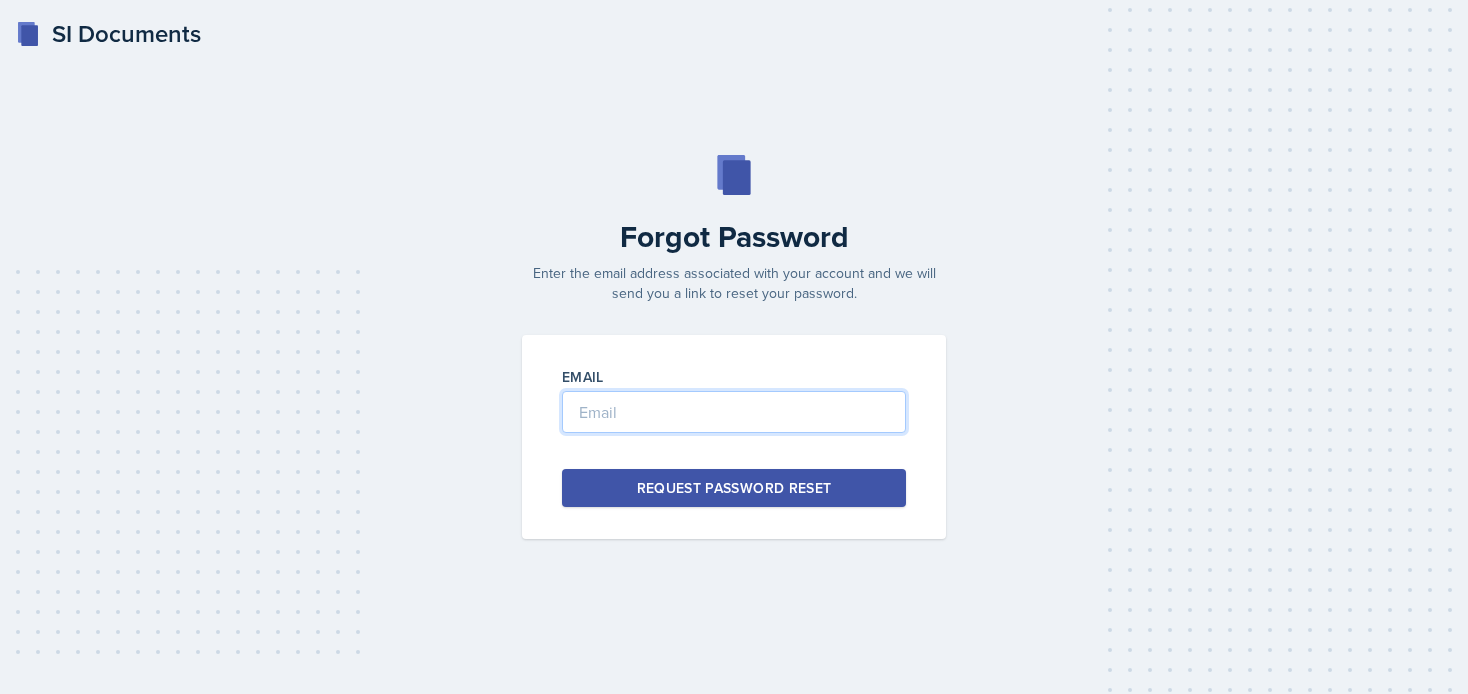 click at bounding box center [734, 412] 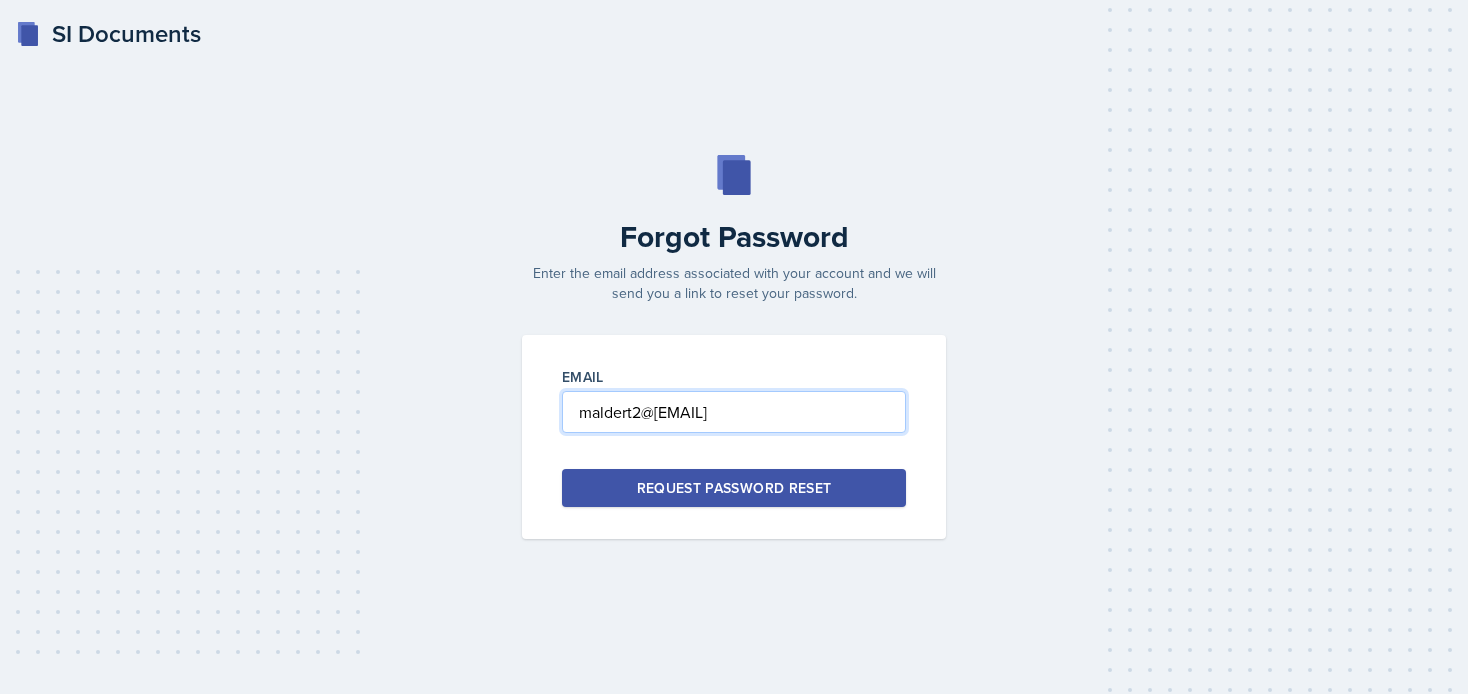 type on "maldert2@[EMAIL]" 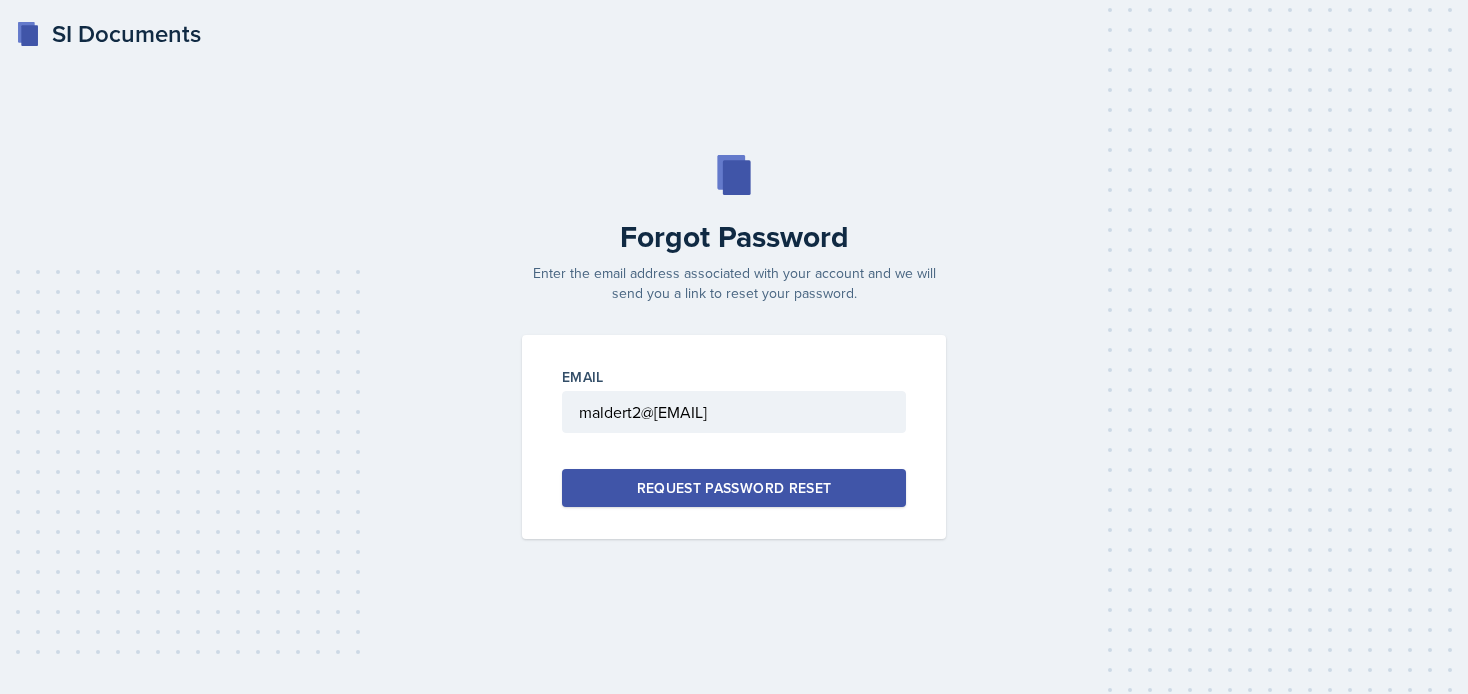 click on "Request Password Reset" at bounding box center [734, 488] 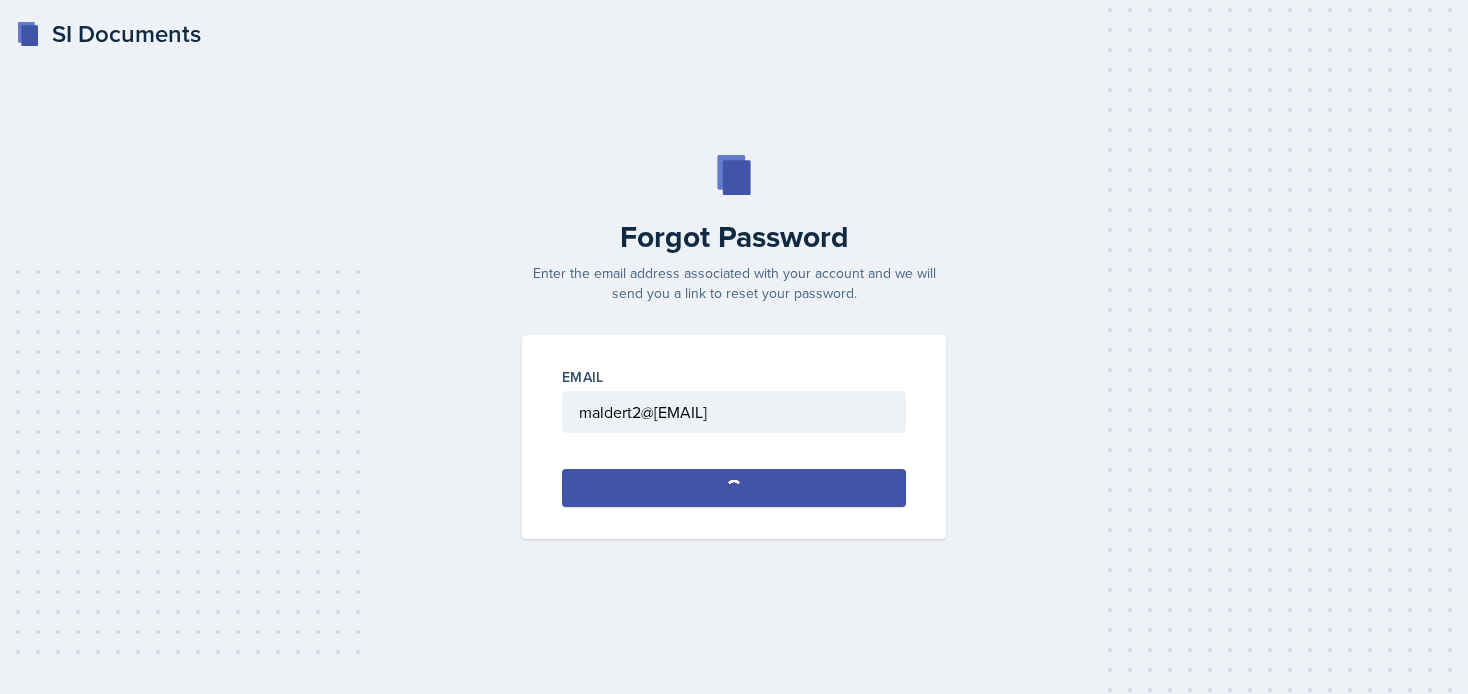 type 